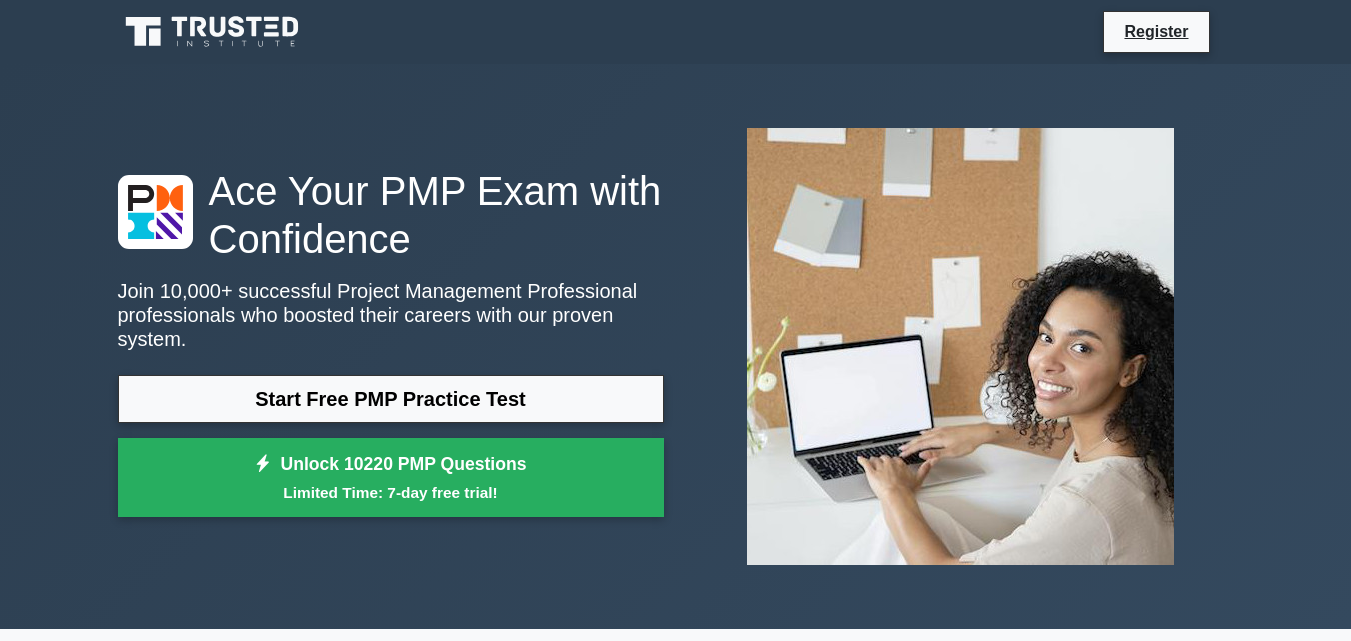 scroll, scrollTop: 0, scrollLeft: 0, axis: both 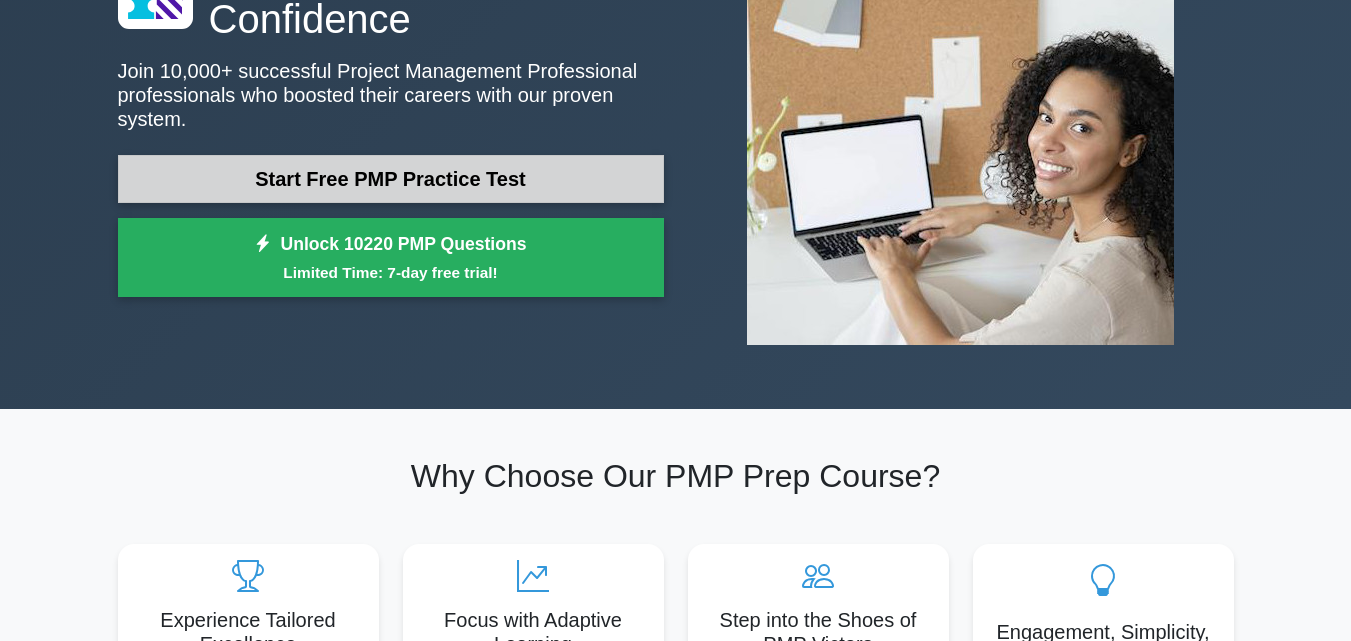 click on "Start Free PMP Practice Test" at bounding box center [391, 179] 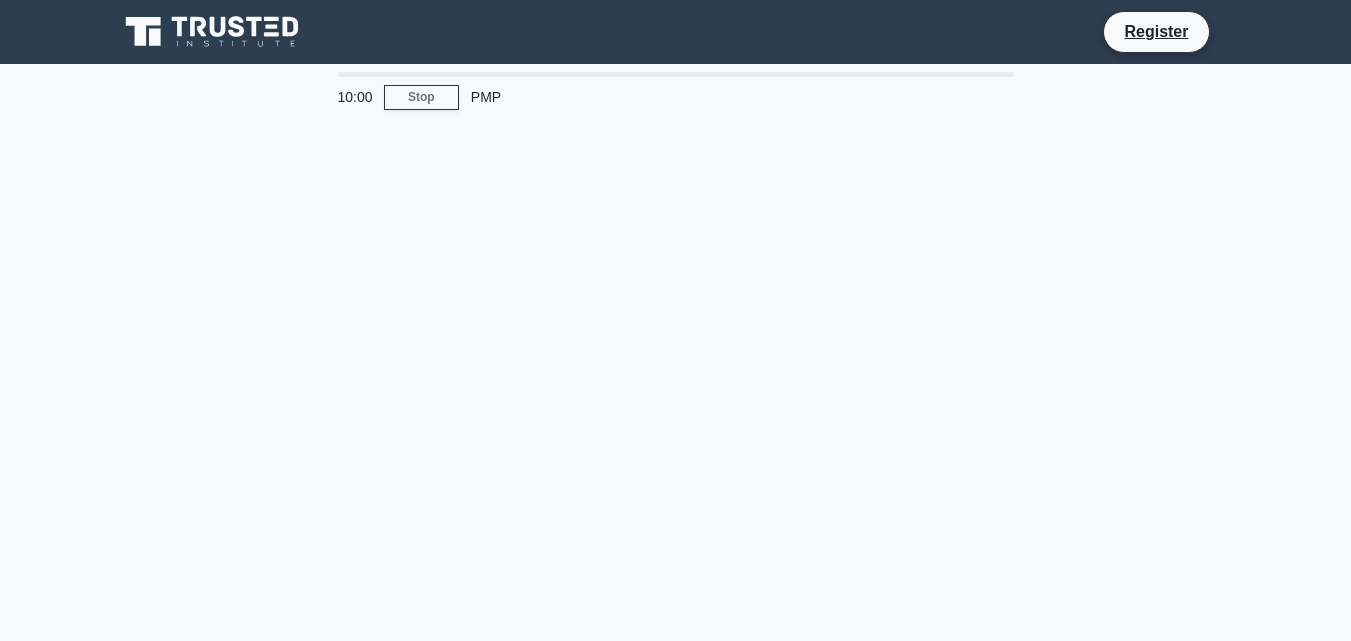 scroll, scrollTop: 0, scrollLeft: 0, axis: both 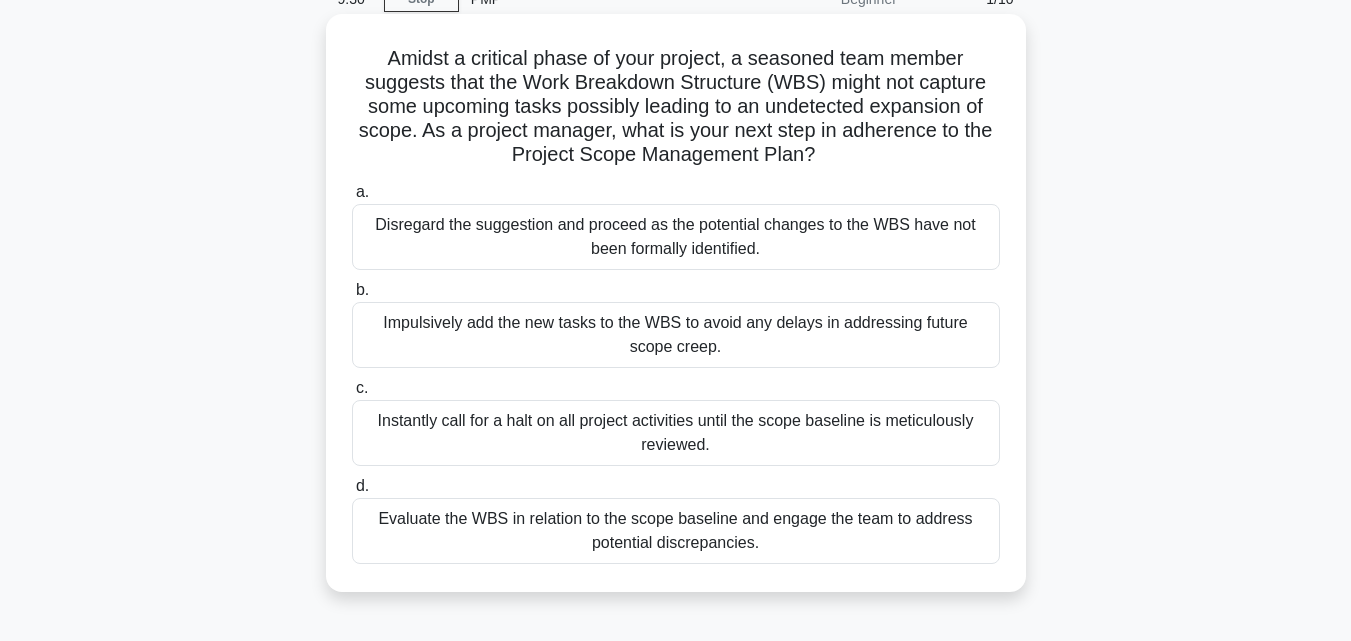 click on "Evaluate the WBS in relation to the scope baseline and engage the team to address potential discrepancies." at bounding box center [676, 531] 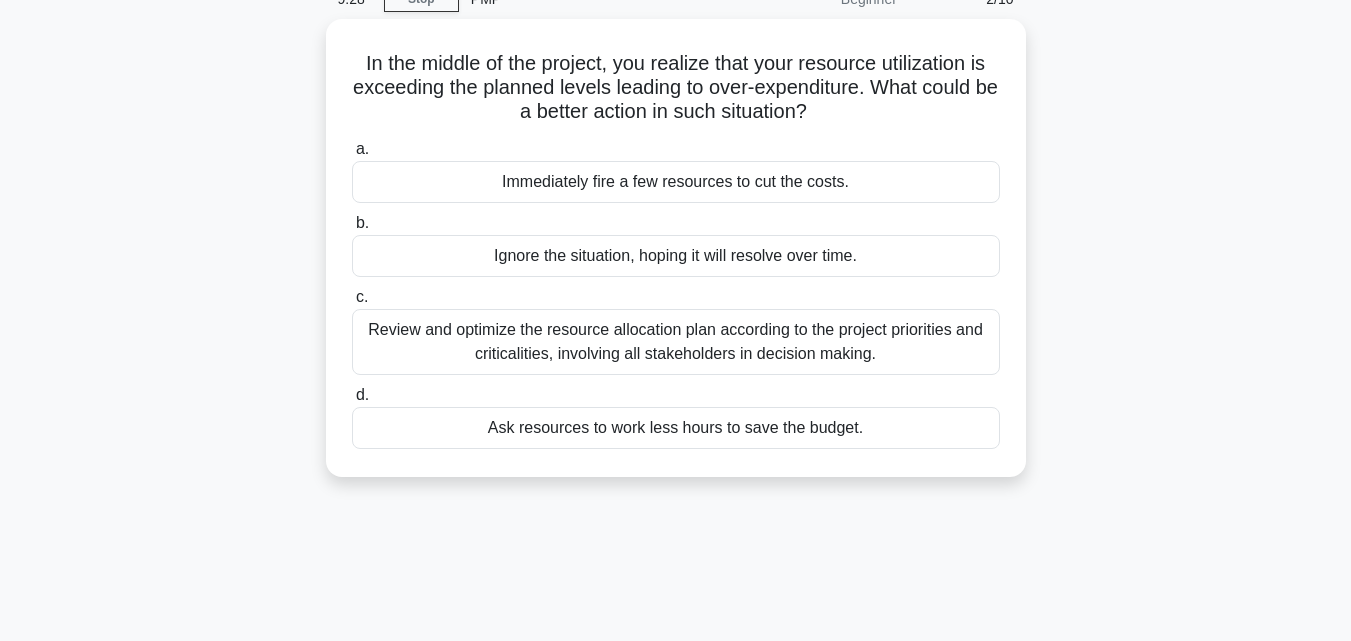 scroll, scrollTop: 0, scrollLeft: 0, axis: both 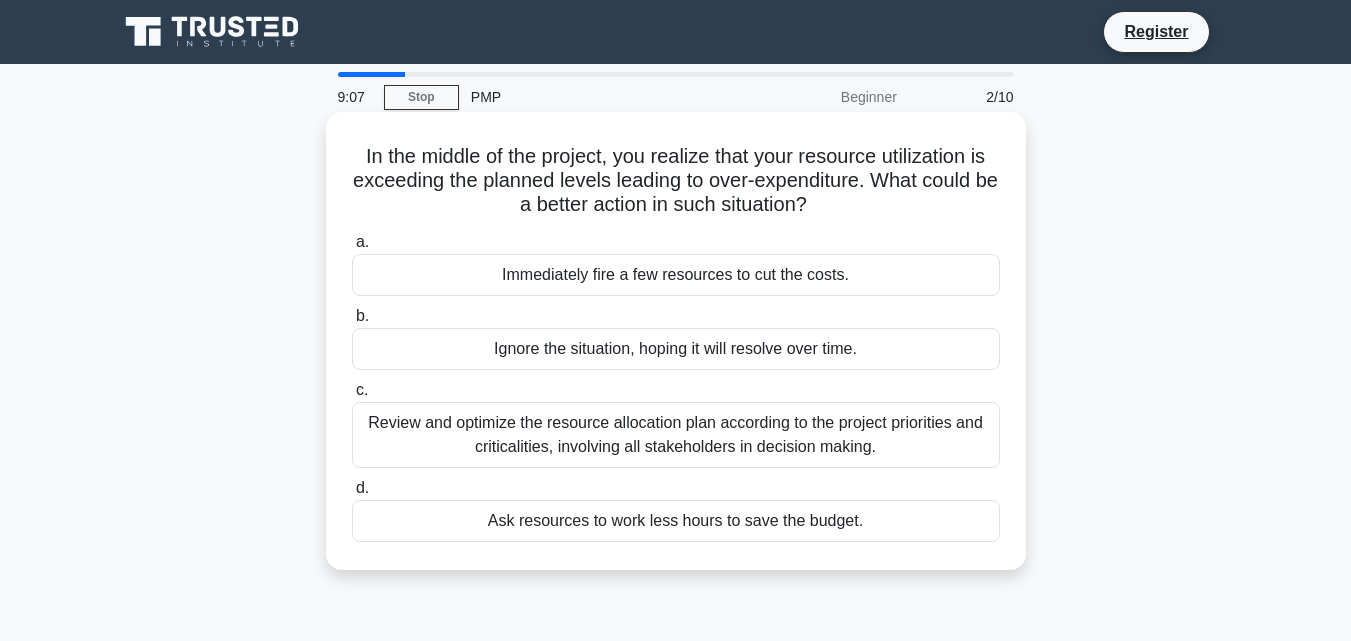 click on "Review and optimize the resource allocation plan according to the project priorities and criticalities, involving all stakeholders in decision making." at bounding box center [676, 435] 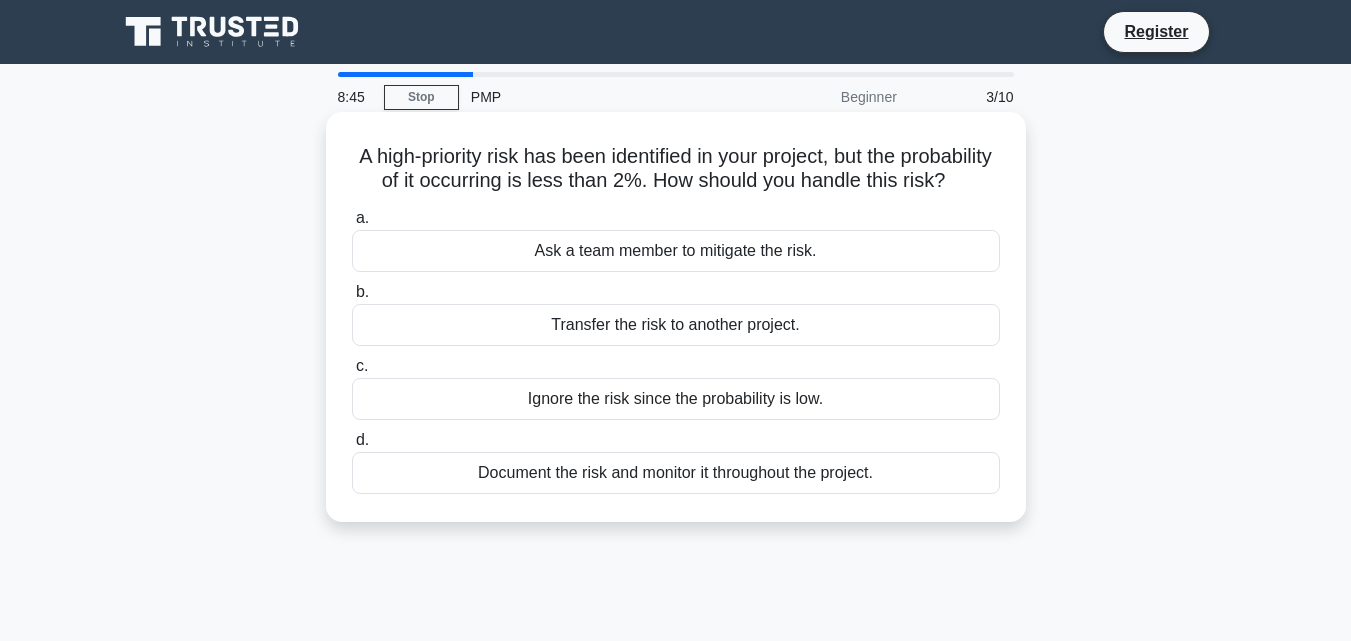 click on "Document the risk and monitor it throughout the project." at bounding box center [676, 473] 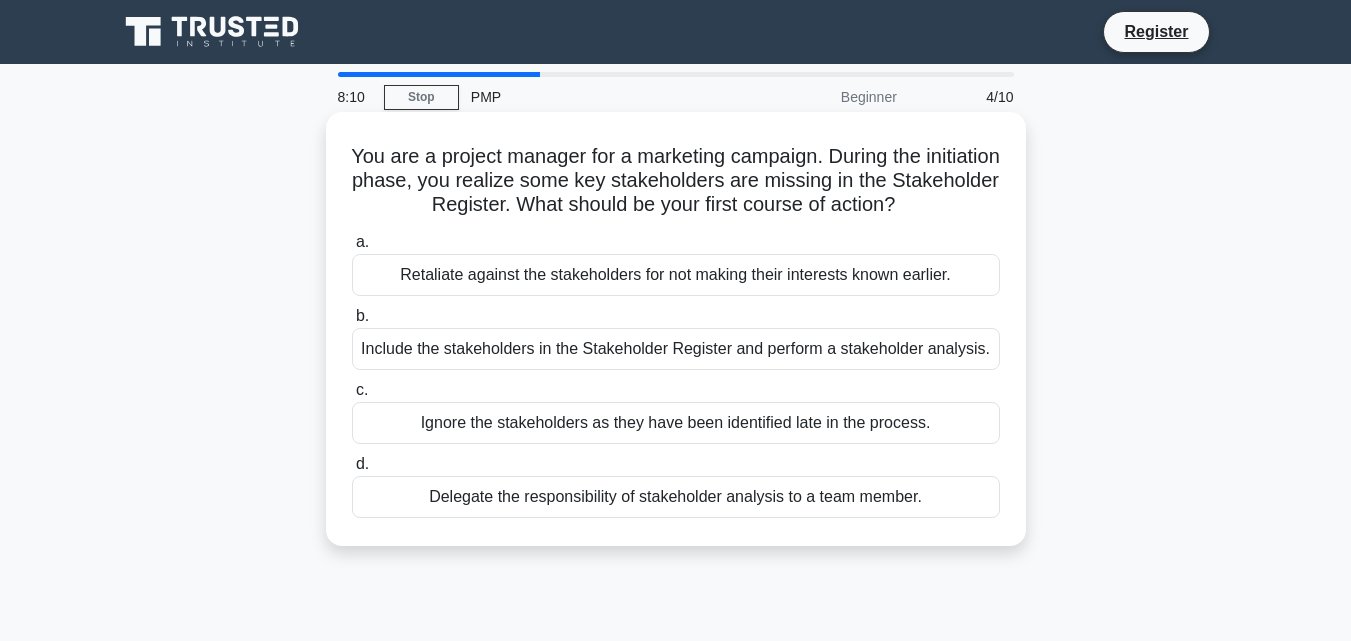 click on "Delegate the responsibility of stakeholder analysis to a team member." at bounding box center [676, 497] 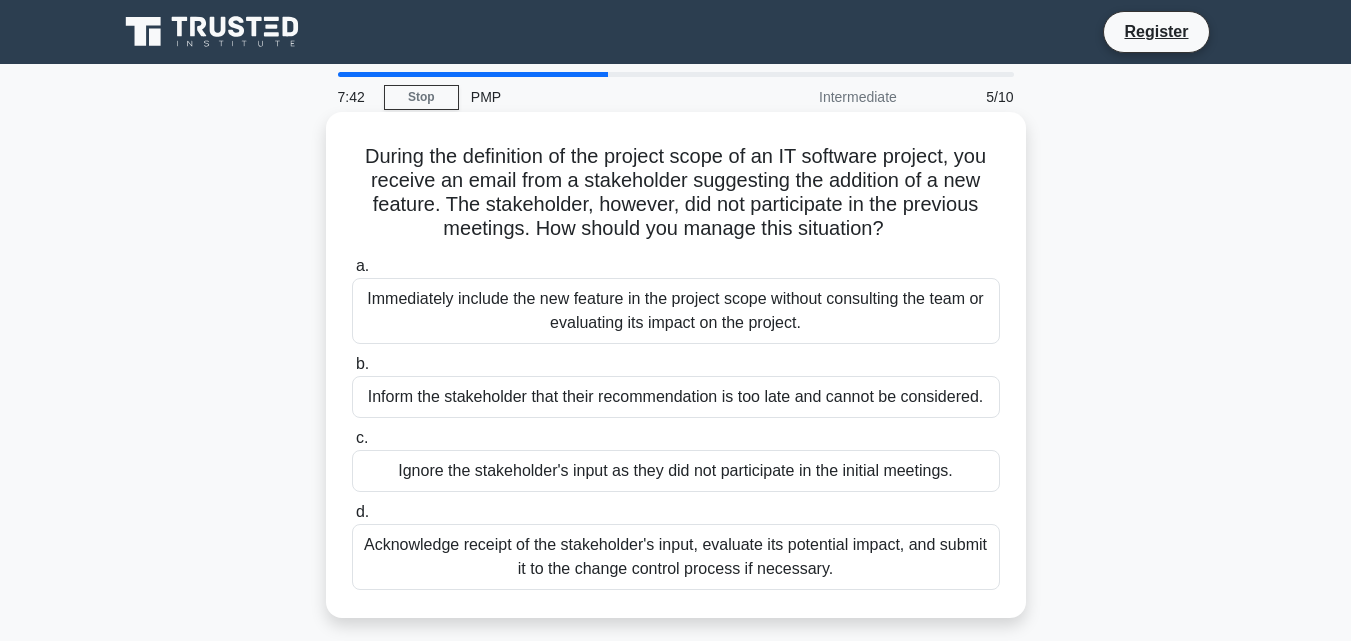 click on "Acknowledge receipt of the stakeholder's input, evaluate its potential impact, and submit it to the change control process if necessary." at bounding box center (676, 557) 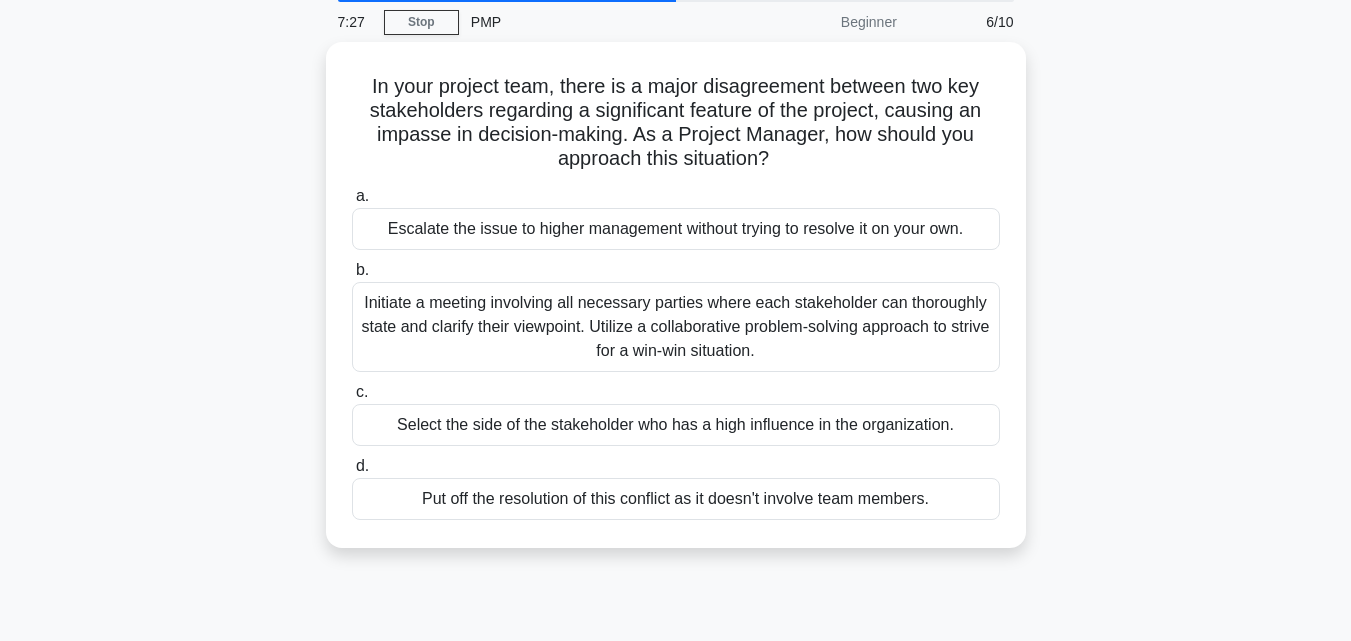 scroll, scrollTop: 80, scrollLeft: 0, axis: vertical 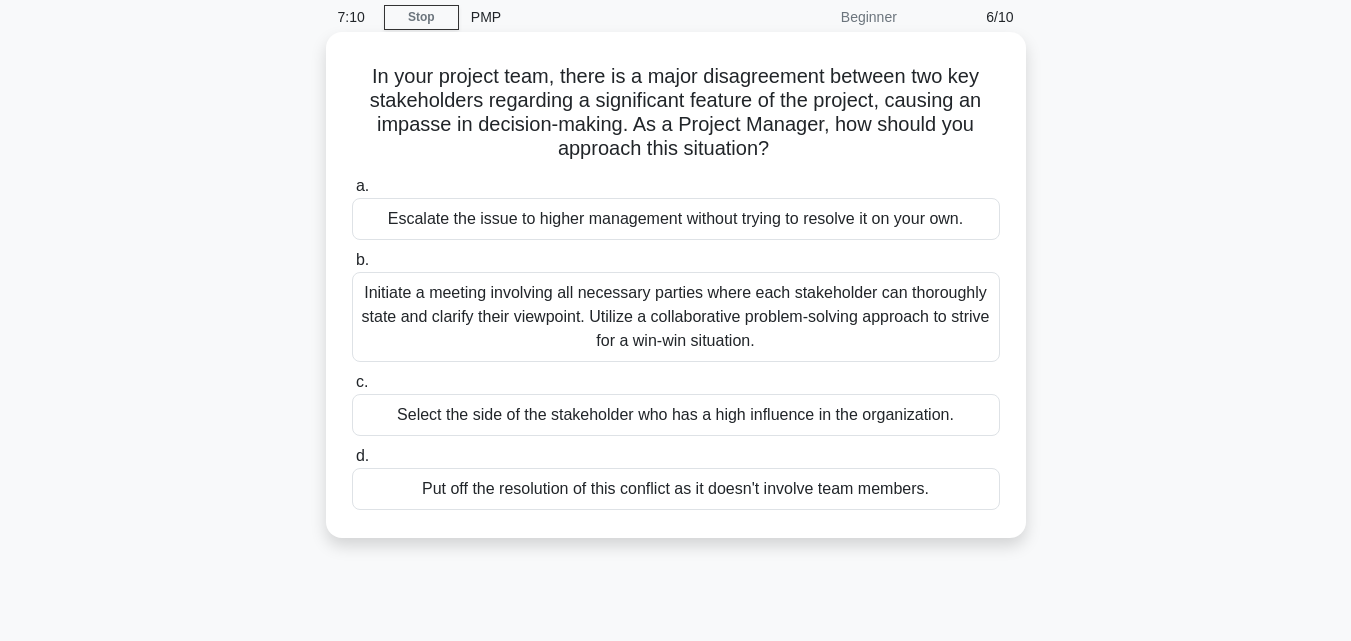 click on "Initiate a meeting involving all necessary parties where each stakeholder can thoroughly state and clarify their viewpoint. Utilize a collaborative problem-solving approach to strive for a win-win situation." at bounding box center [676, 317] 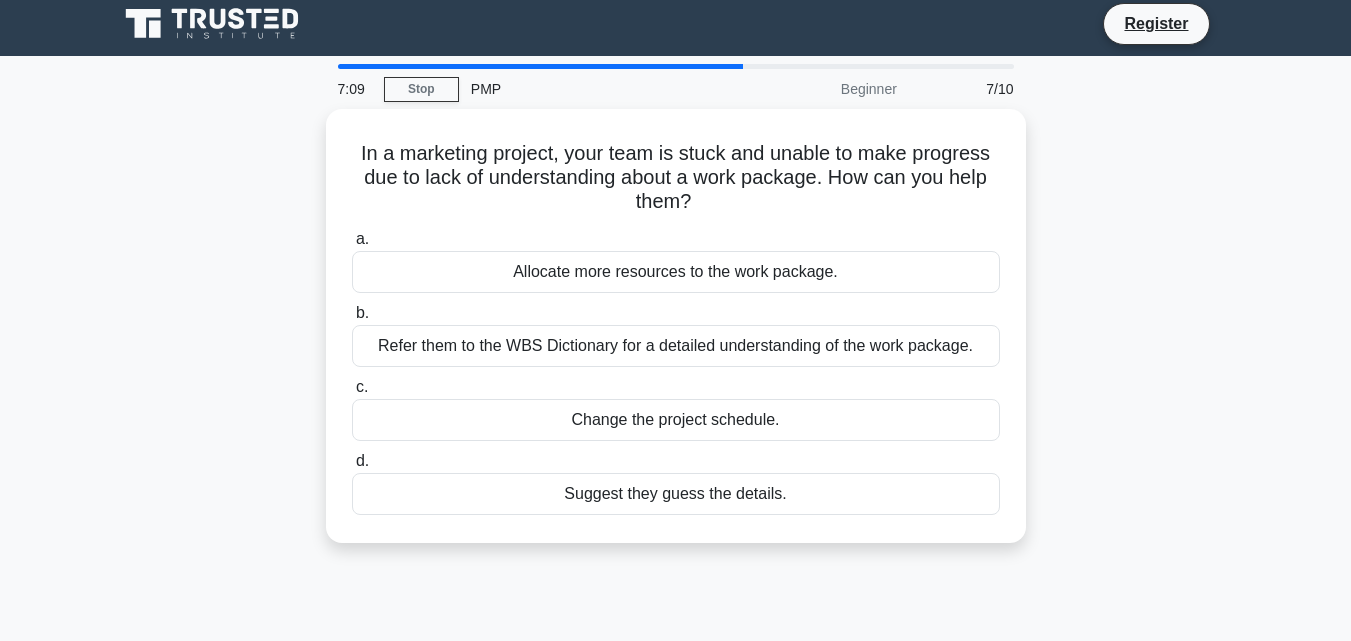scroll, scrollTop: 0, scrollLeft: 0, axis: both 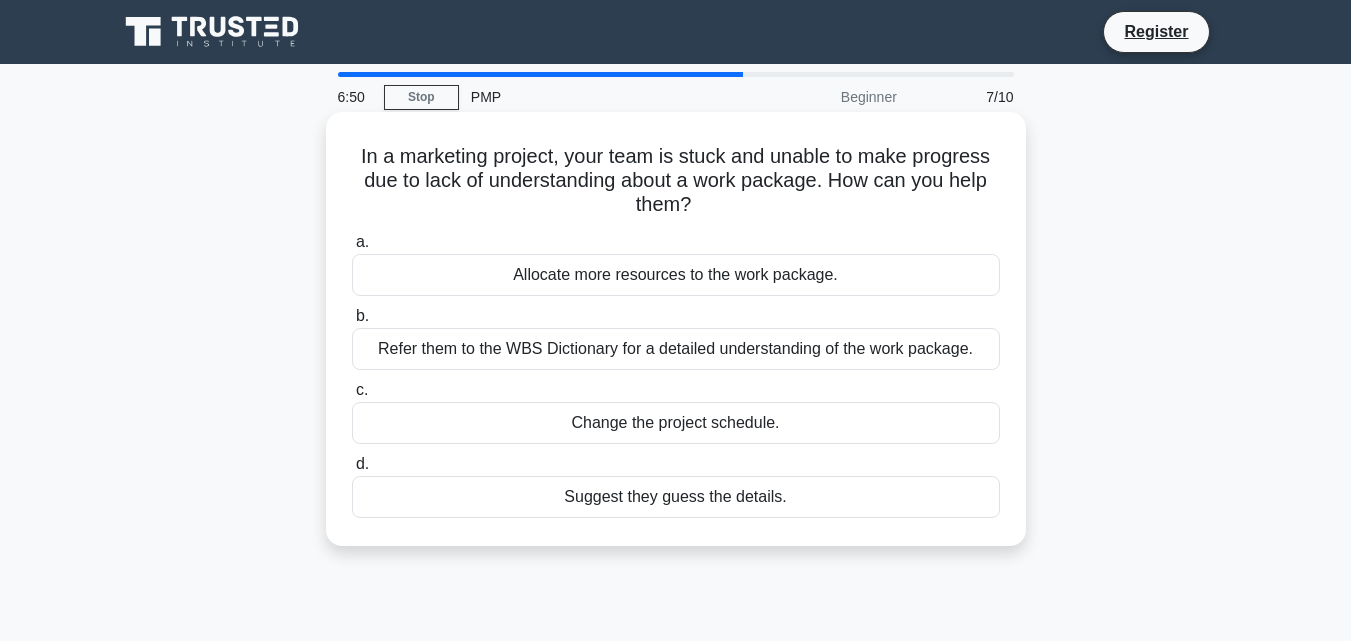 click on "Refer them to the WBS Dictionary for a detailed understanding of the work package." at bounding box center (676, 349) 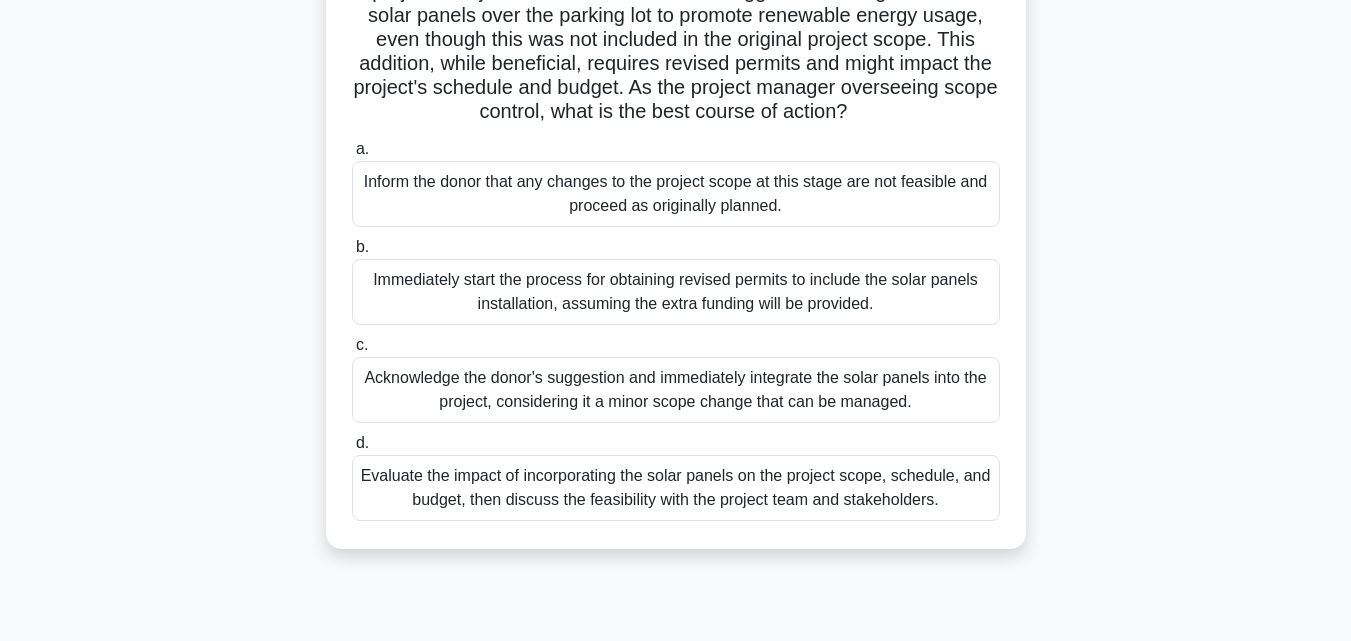 scroll, scrollTop: 195, scrollLeft: 0, axis: vertical 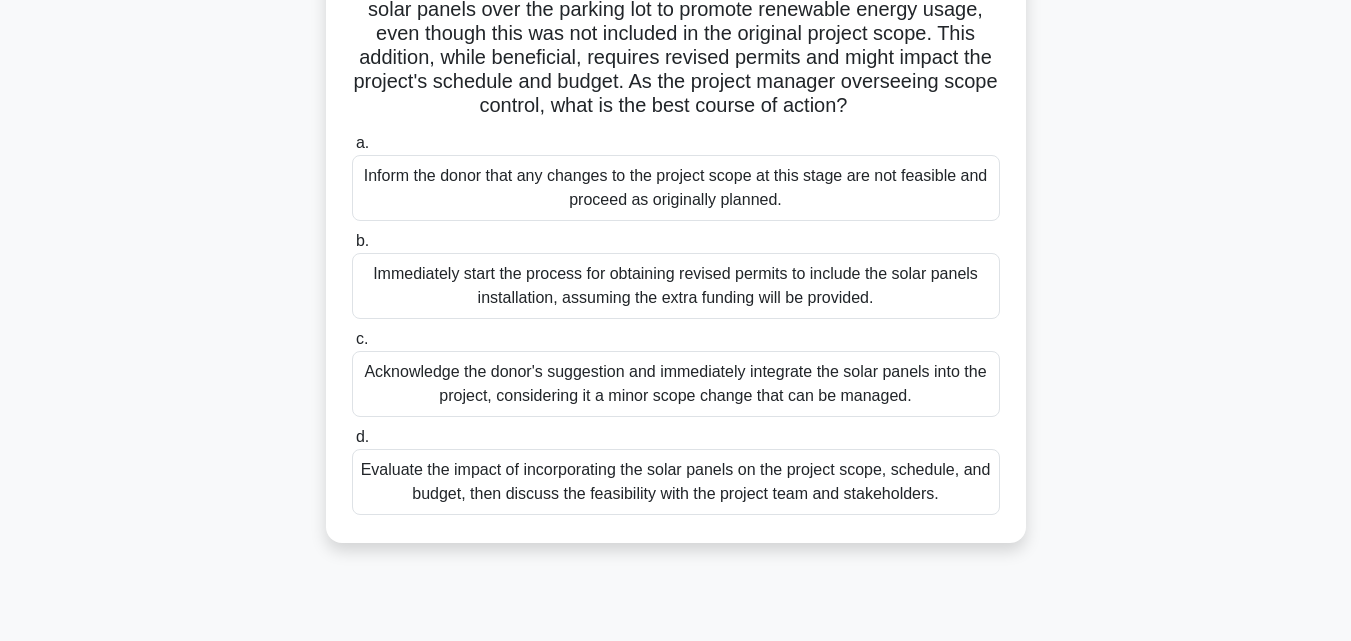 click on "Evaluate the impact of incorporating the solar panels on the project scope, schedule, and budget, then discuss the feasibility with the project team and stakeholders." at bounding box center (676, 482) 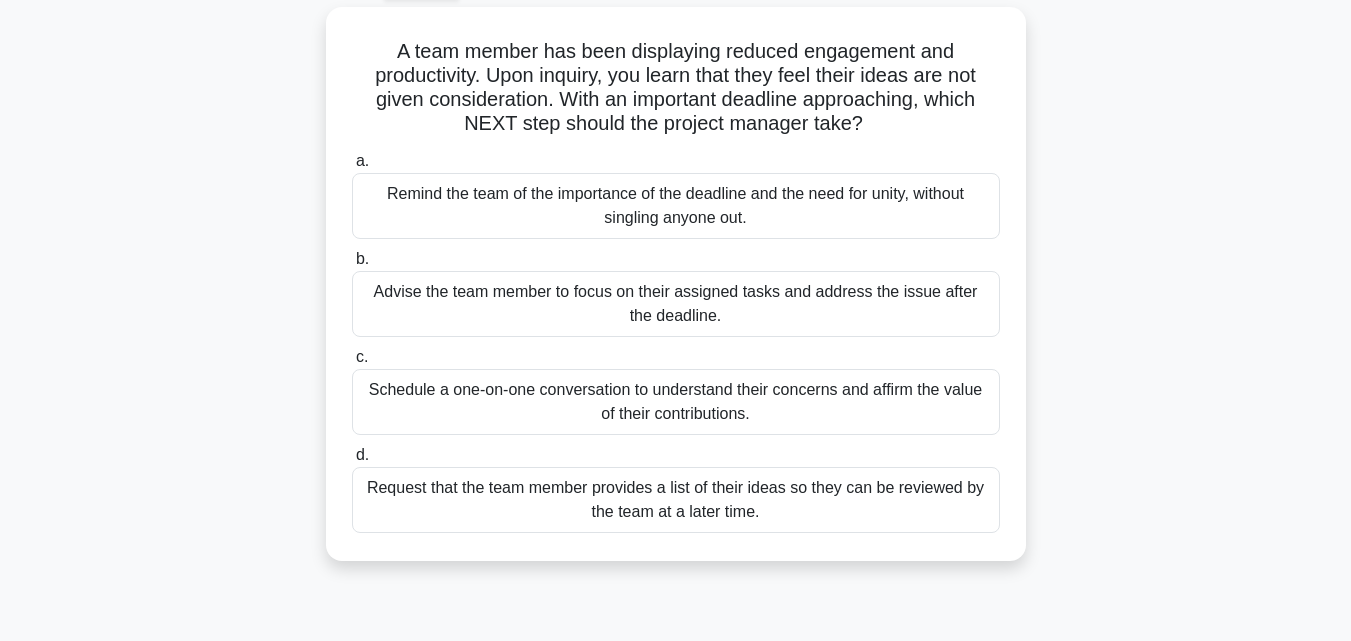 scroll, scrollTop: 118, scrollLeft: 0, axis: vertical 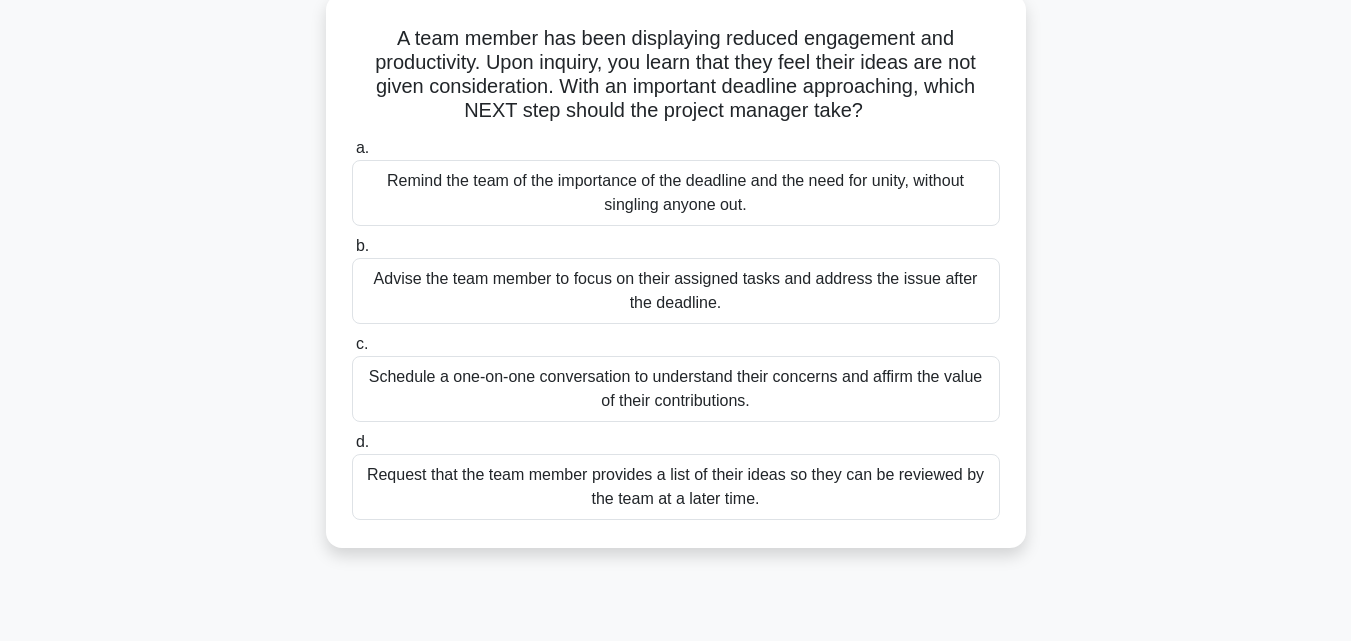 click on "Schedule a one-on-one conversation to understand their concerns and affirm the value of their contributions." at bounding box center (676, 389) 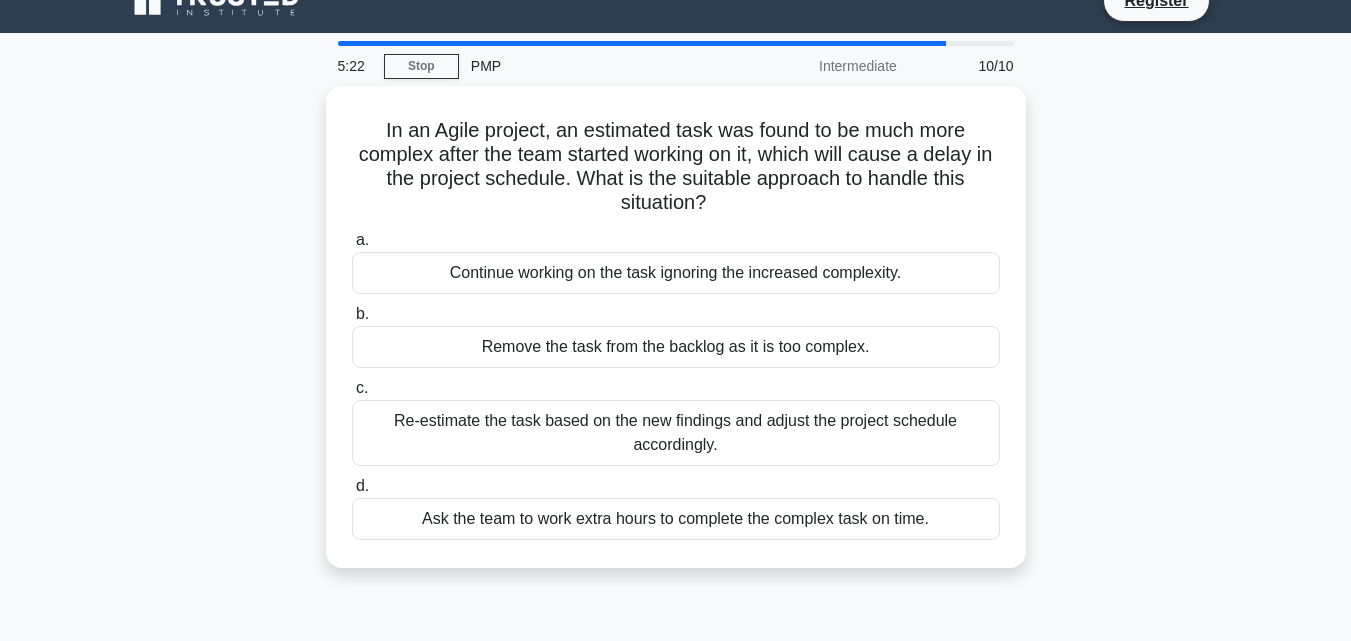 scroll, scrollTop: 0, scrollLeft: 0, axis: both 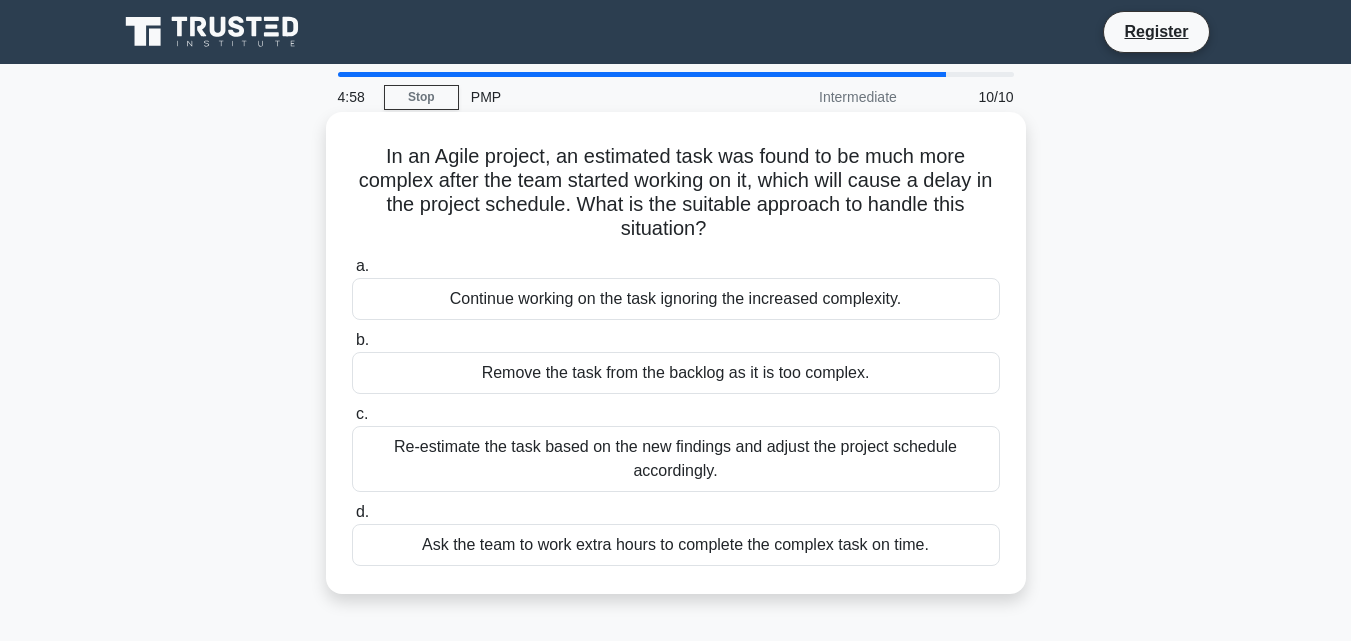 click on "Re-estimate the task based on the new findings and adjust the project schedule accordingly." at bounding box center (676, 459) 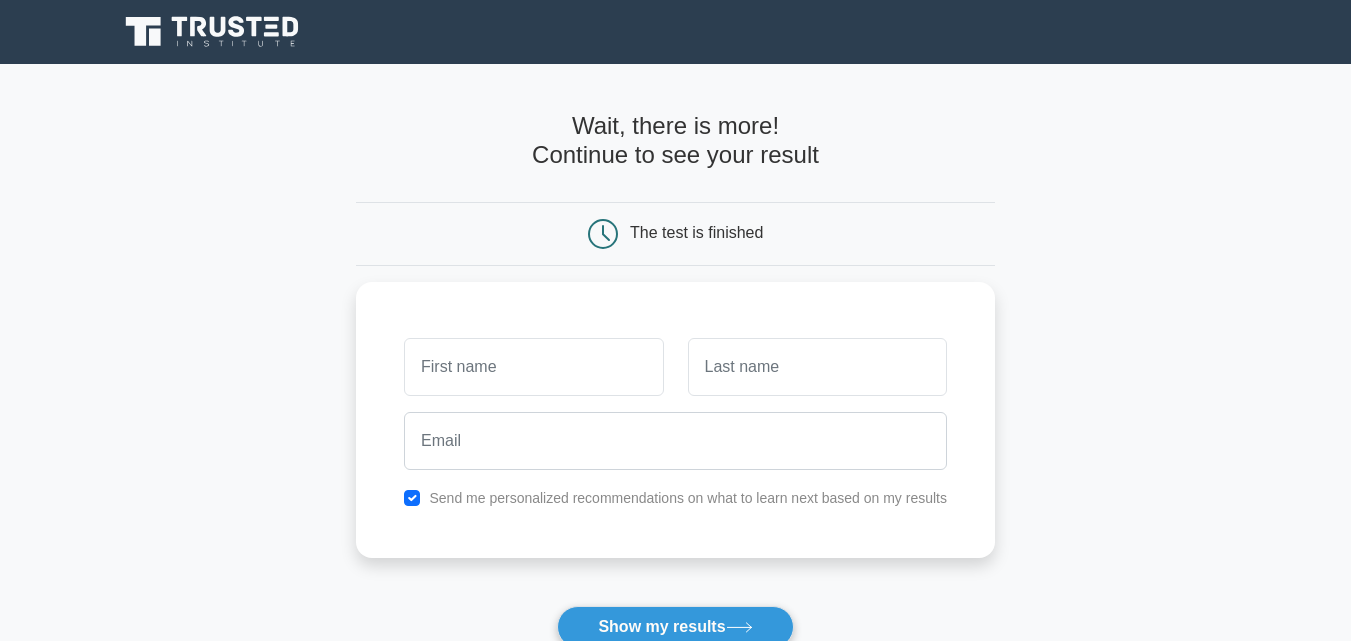 scroll, scrollTop: 0, scrollLeft: 0, axis: both 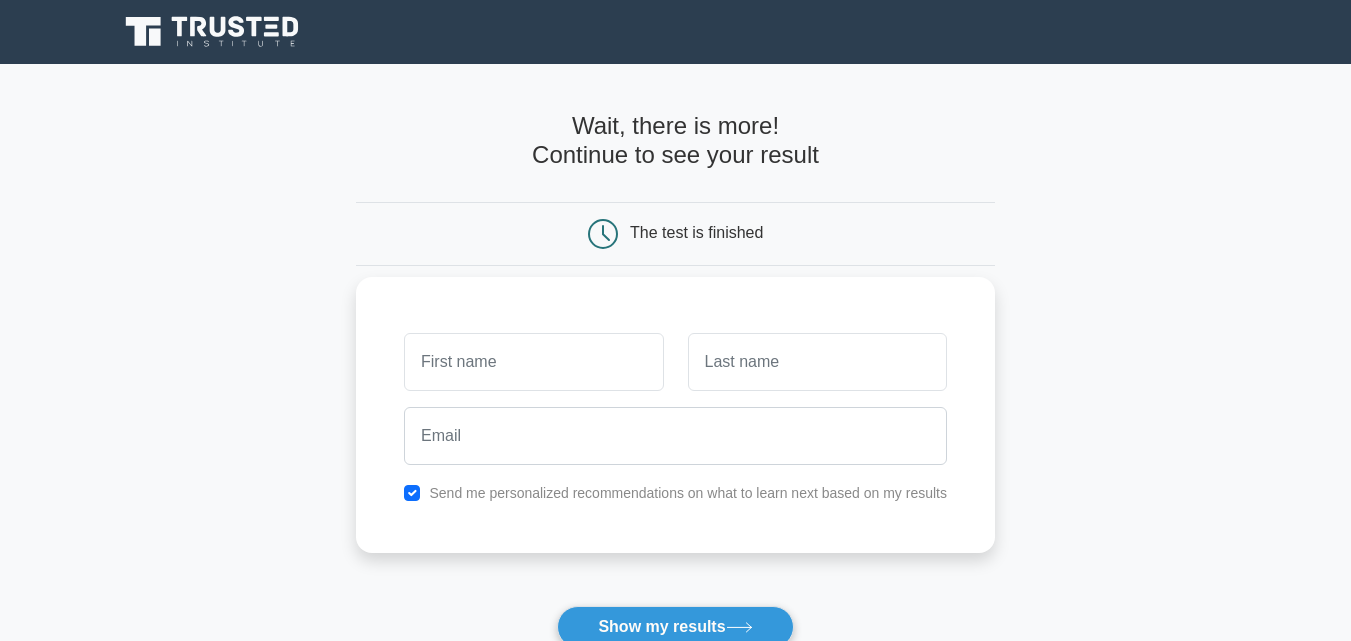 click at bounding box center [533, 362] 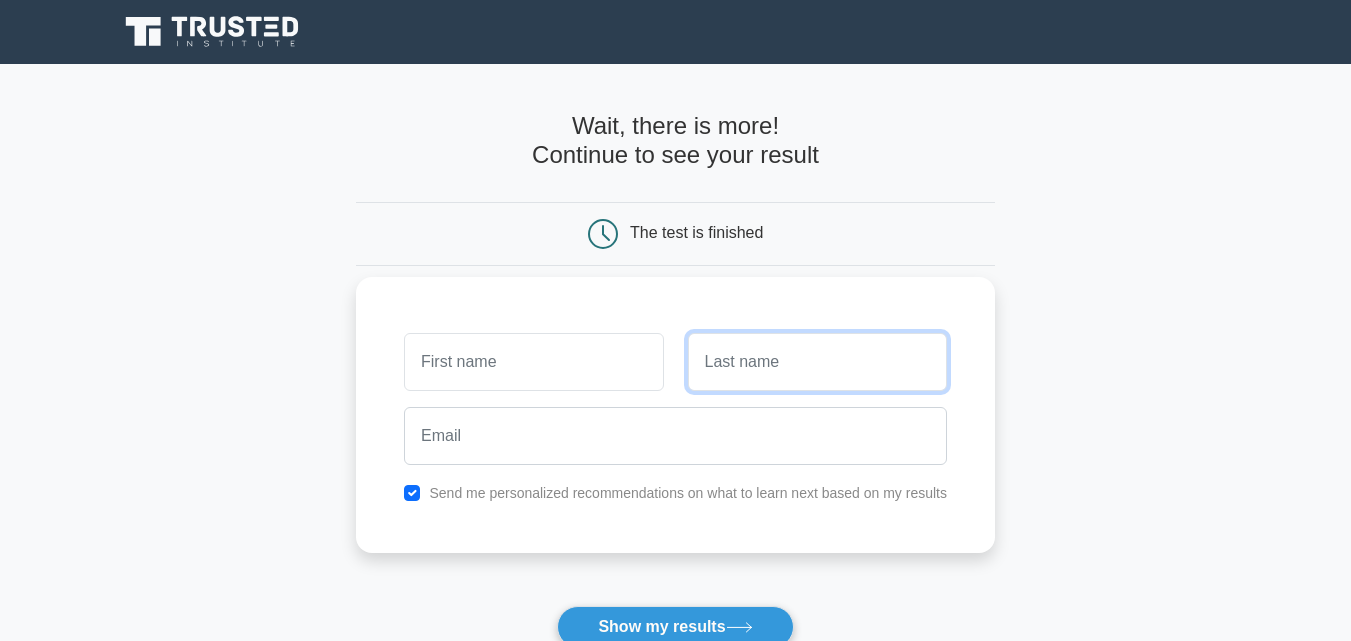 click at bounding box center (817, 362) 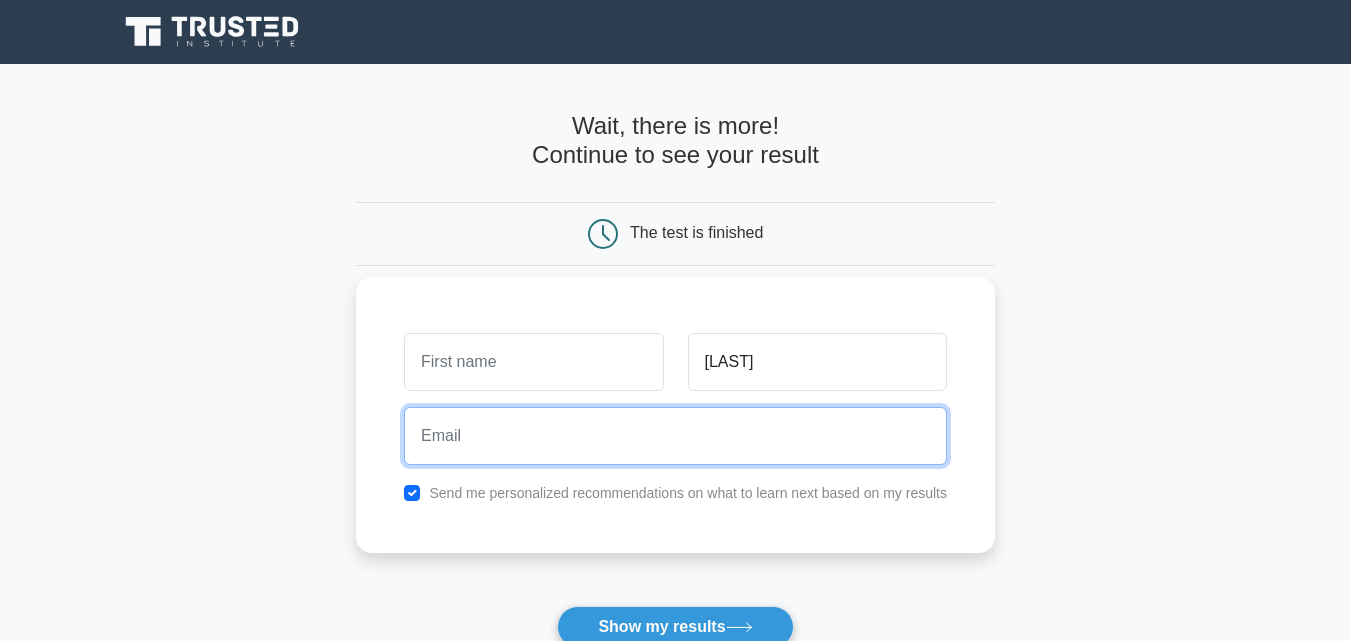 click at bounding box center (675, 436) 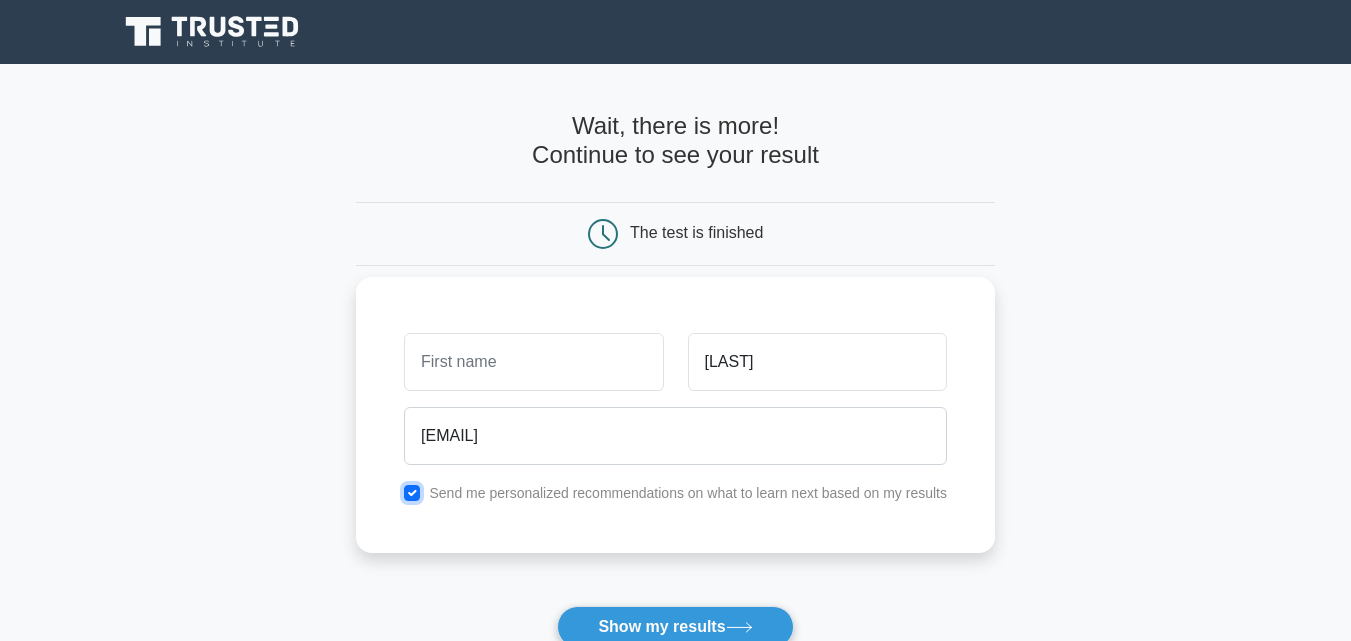 click at bounding box center (412, 493) 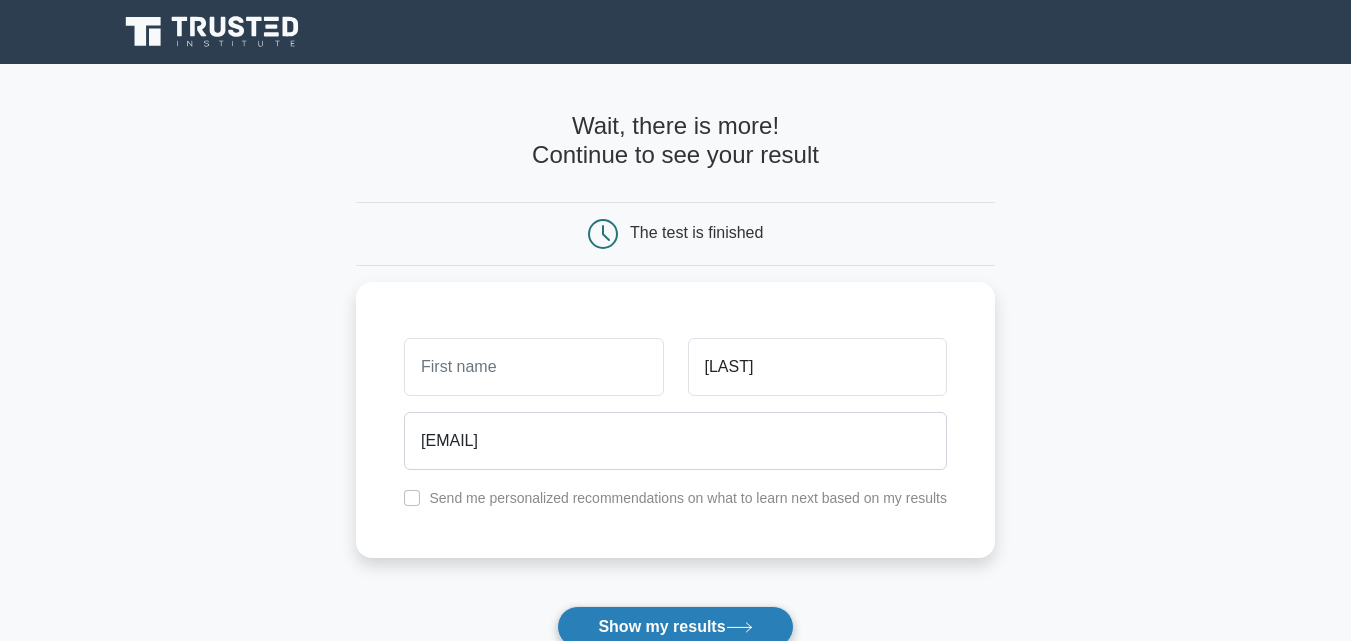 click on "Show my results" at bounding box center (675, 627) 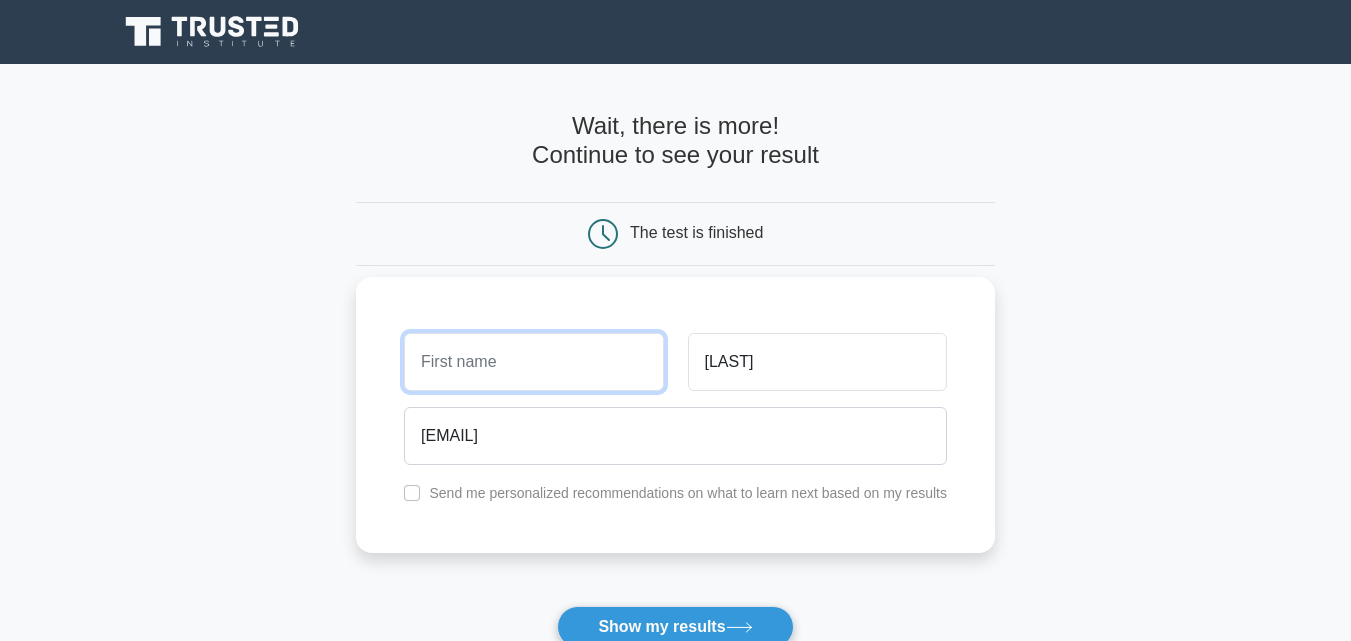 click at bounding box center [533, 362] 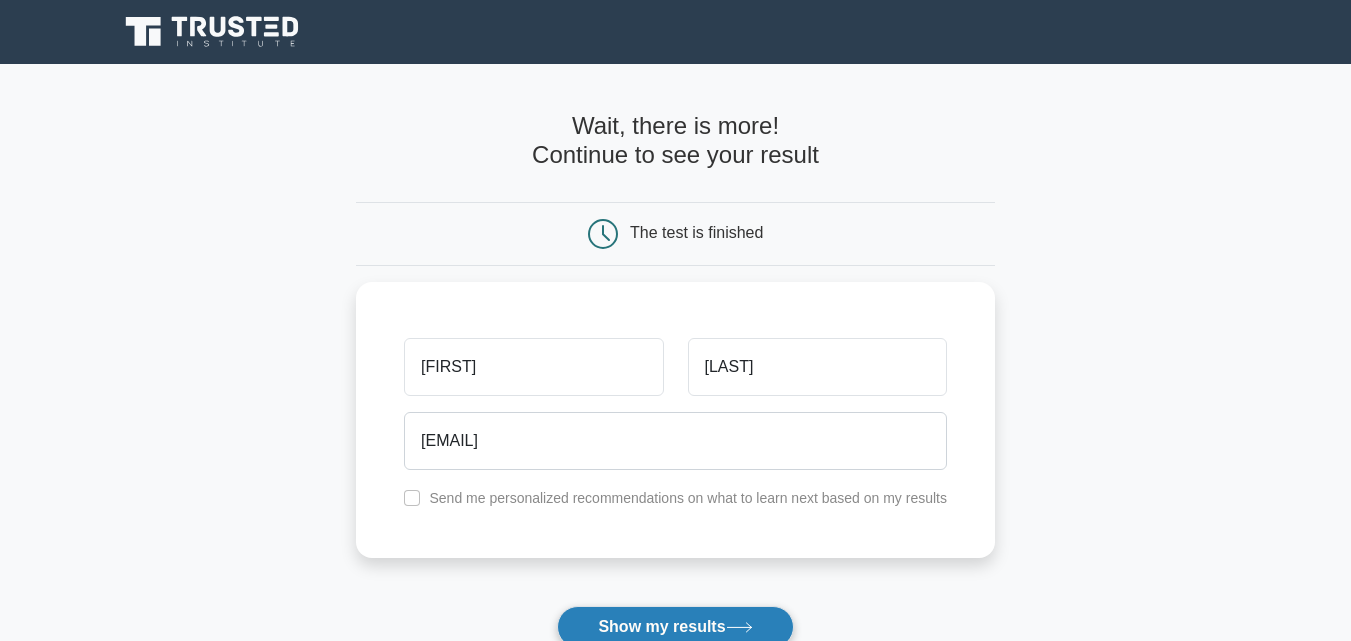 click on "Show my results" at bounding box center (675, 627) 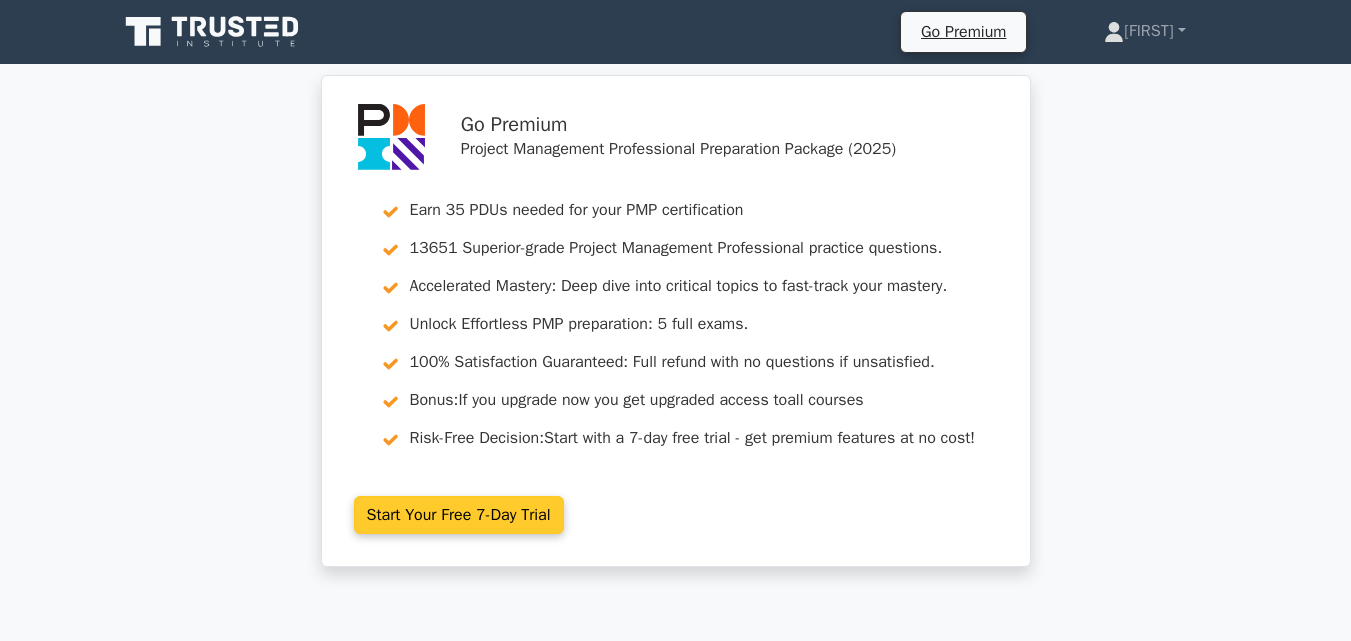 scroll, scrollTop: 0, scrollLeft: 0, axis: both 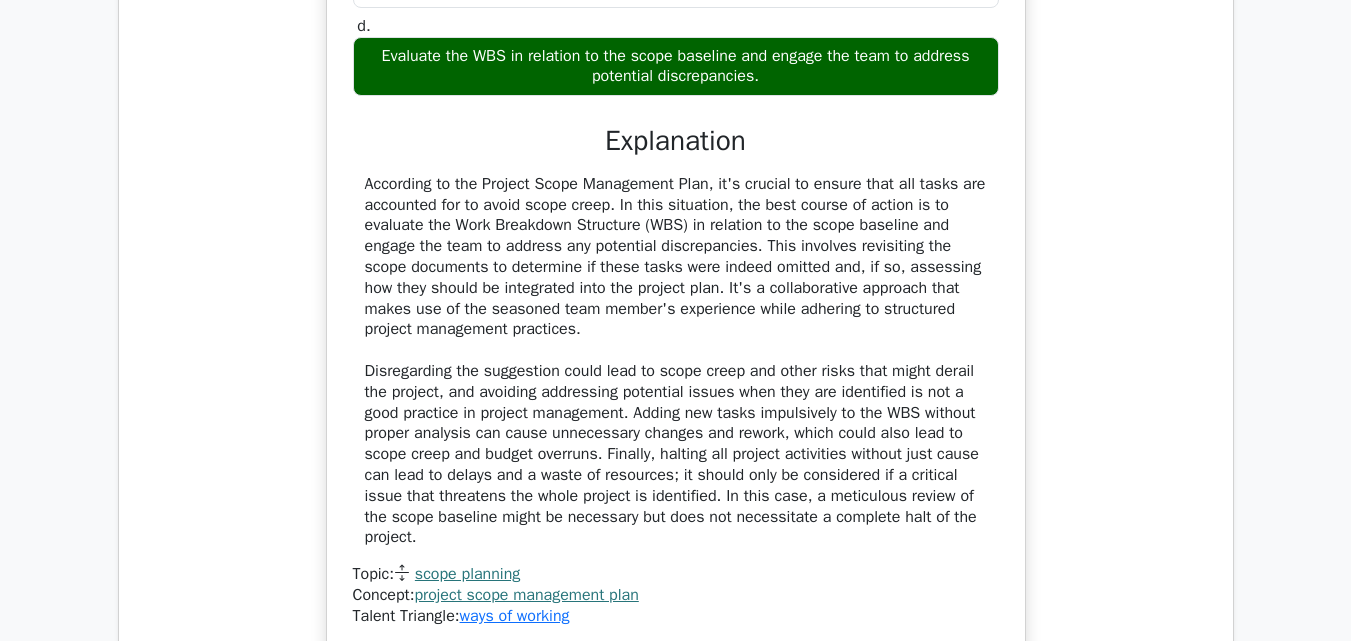 click on "Go Premium
Project Management Professional Preparation Package (2025)
Earn 35 PDUs needed for your PMP certification
13651 Superior-grade  Project Management Professional practice questions.
Accelerated Mastery: Deep dive into critical topics to fast-track your mastery.
Unlock Effortless PMP preparation: 5 full exams.
100% Satisfaction Guaranteed: Full refund with no questions if unsatisfied.
Bonus: all courses" at bounding box center (675, -84) 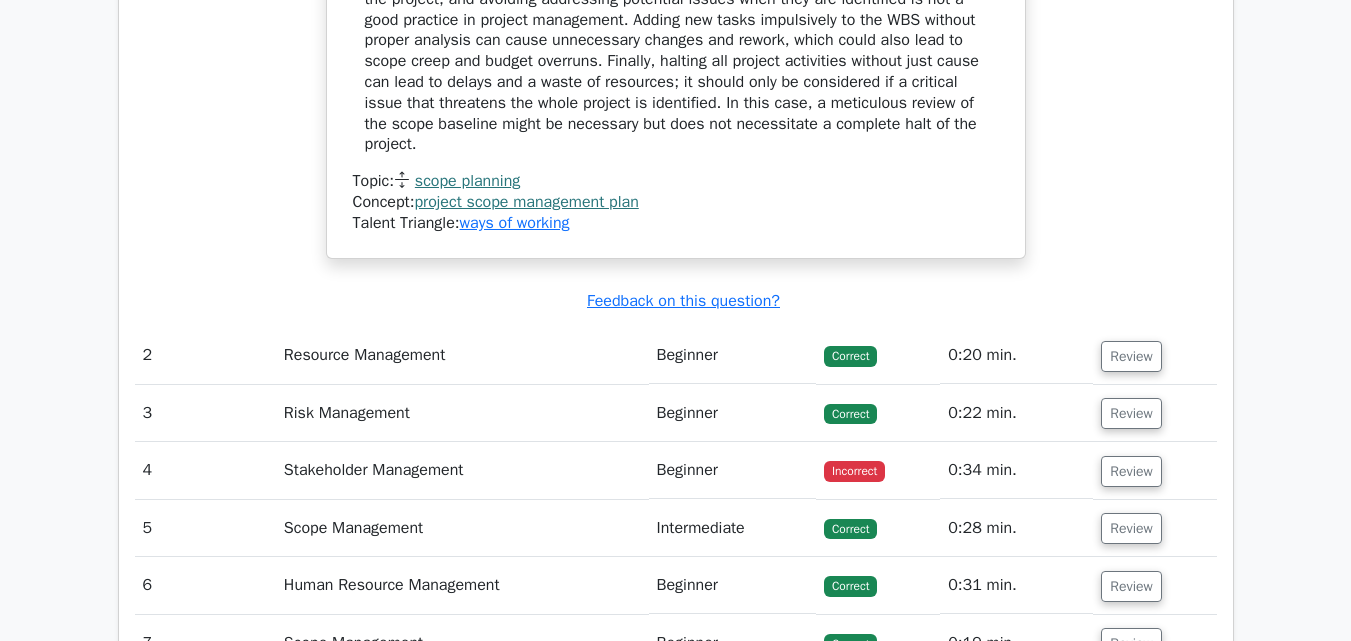 click on "Go Premium
Project Management Professional Preparation Package (2025)
Earn 35 PDUs needed for your PMP certification
13651 Superior-grade  Project Management Professional practice questions.
Accelerated Mastery: Deep dive into critical topics to fast-track your mastery.
Unlock Effortless PMP preparation: 5 full exams.
100% Satisfaction Guaranteed: Full refund with no questions if unsatisfied.
Bonus: all courses" at bounding box center [675, -477] 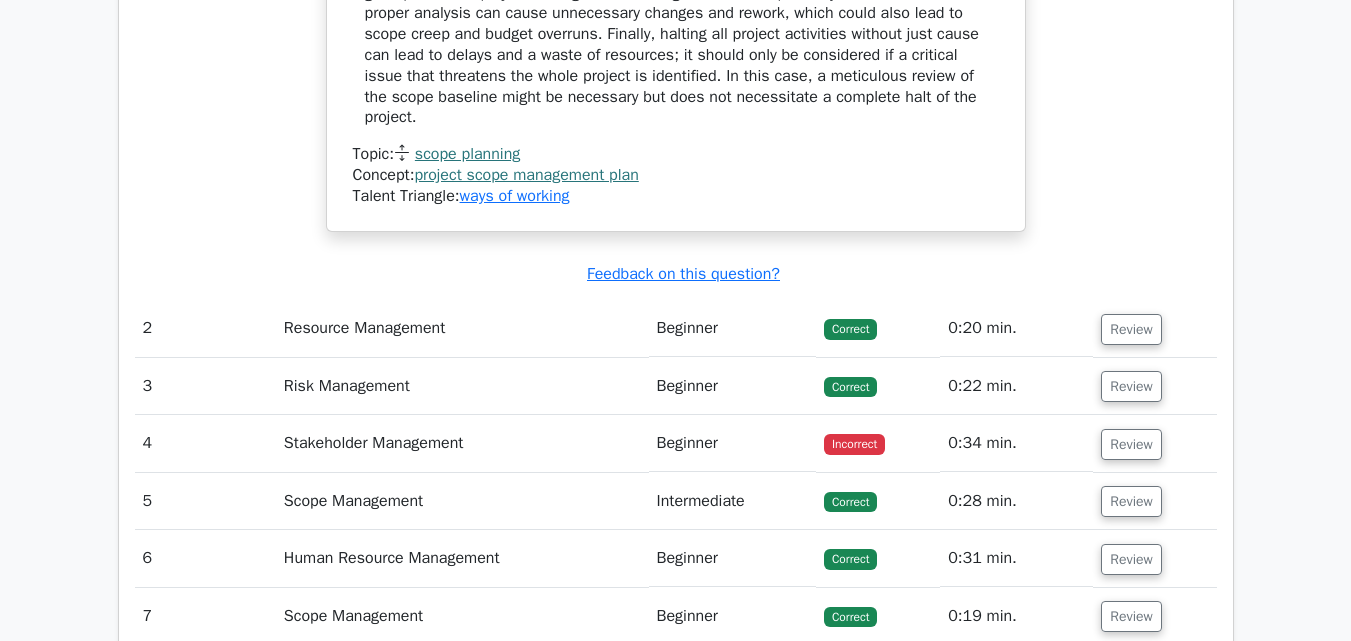 scroll, scrollTop: 2649, scrollLeft: 0, axis: vertical 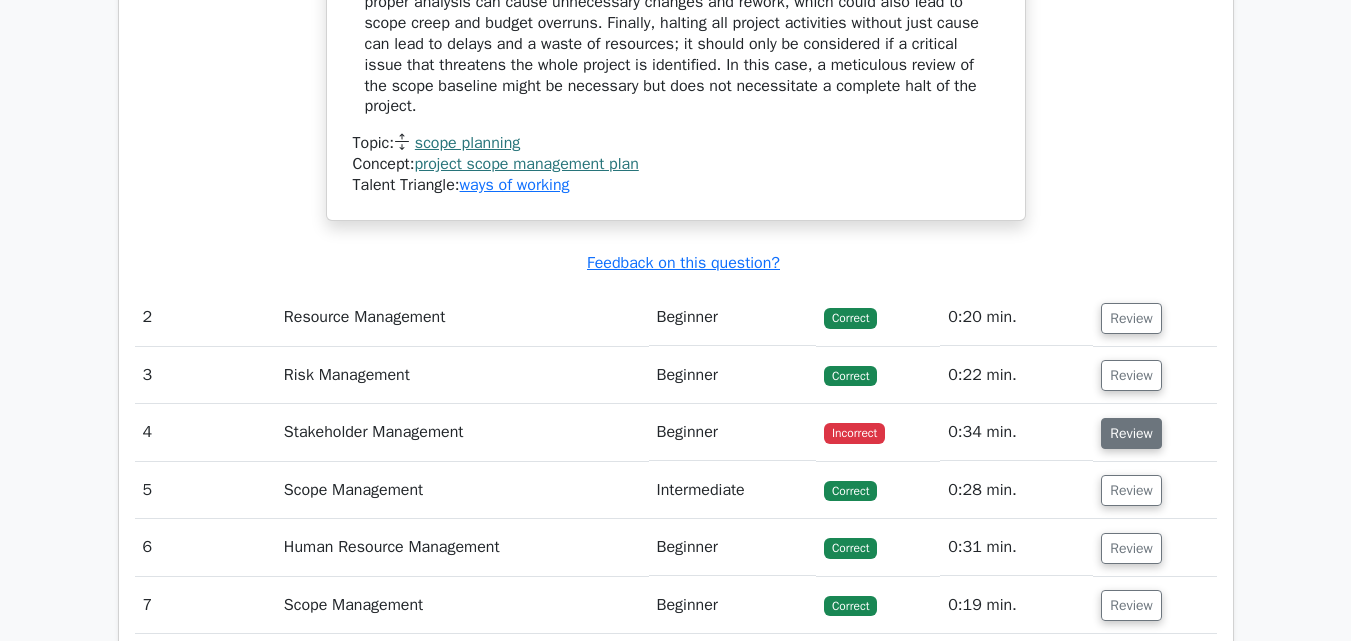 click on "Review" at bounding box center [1131, 433] 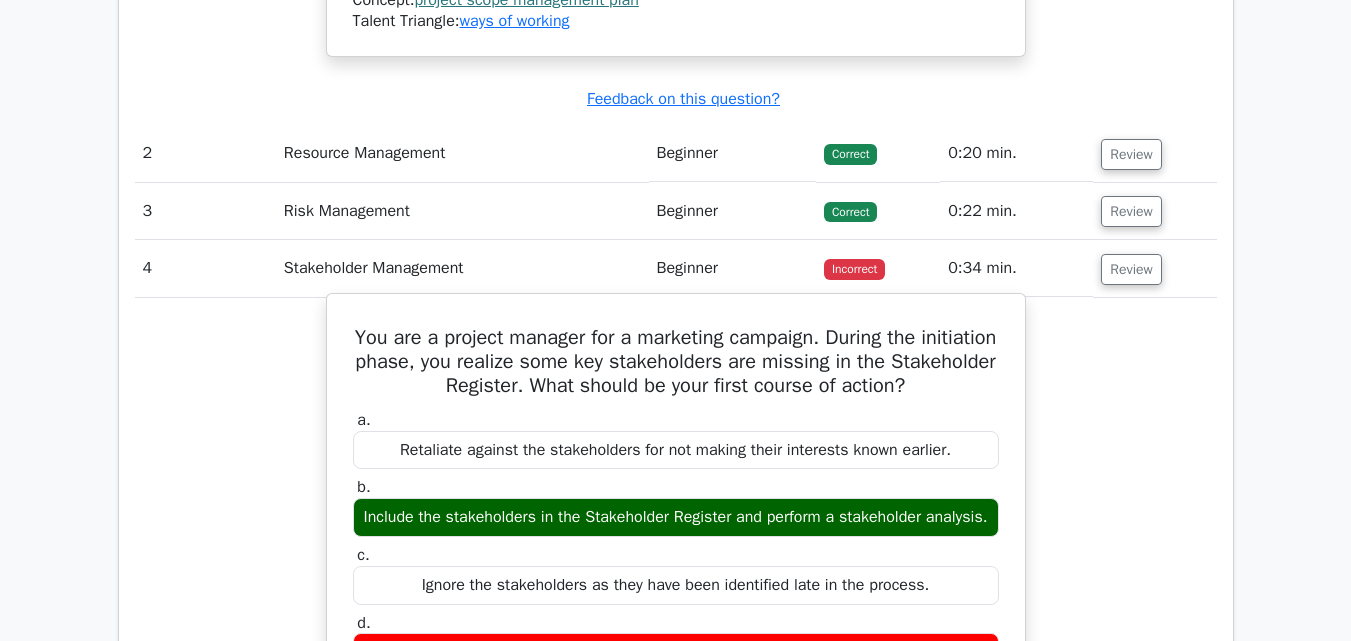 scroll, scrollTop: 2755, scrollLeft: 0, axis: vertical 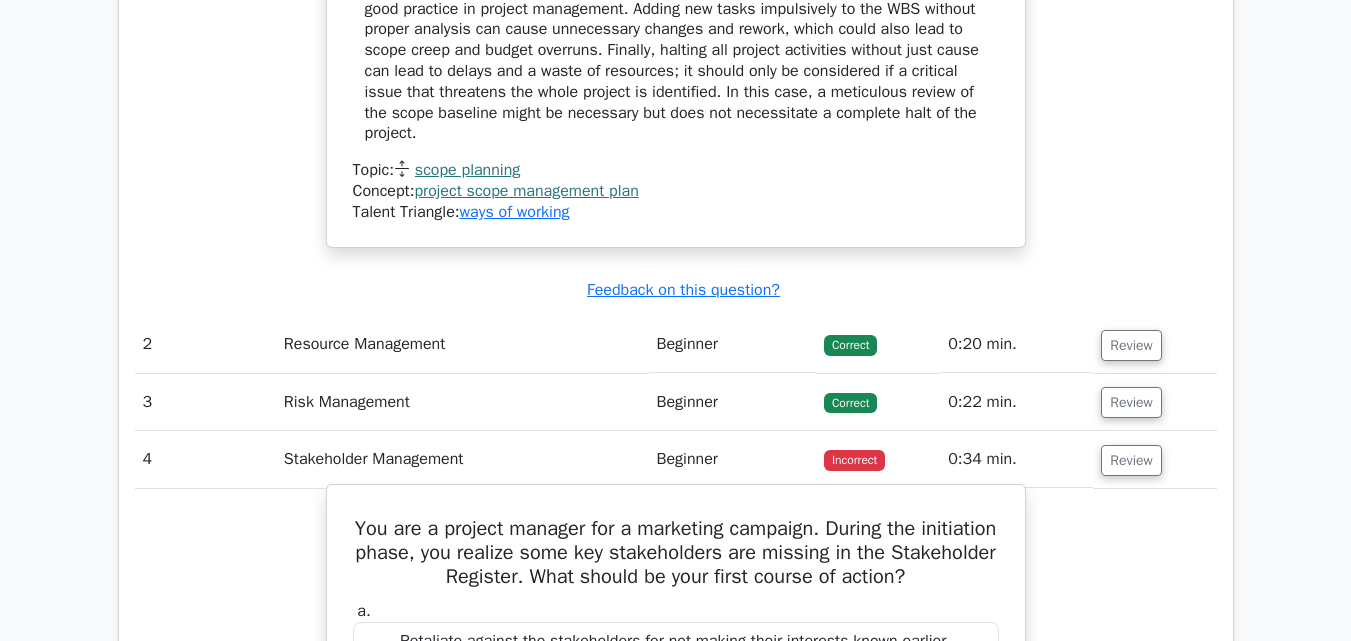 type 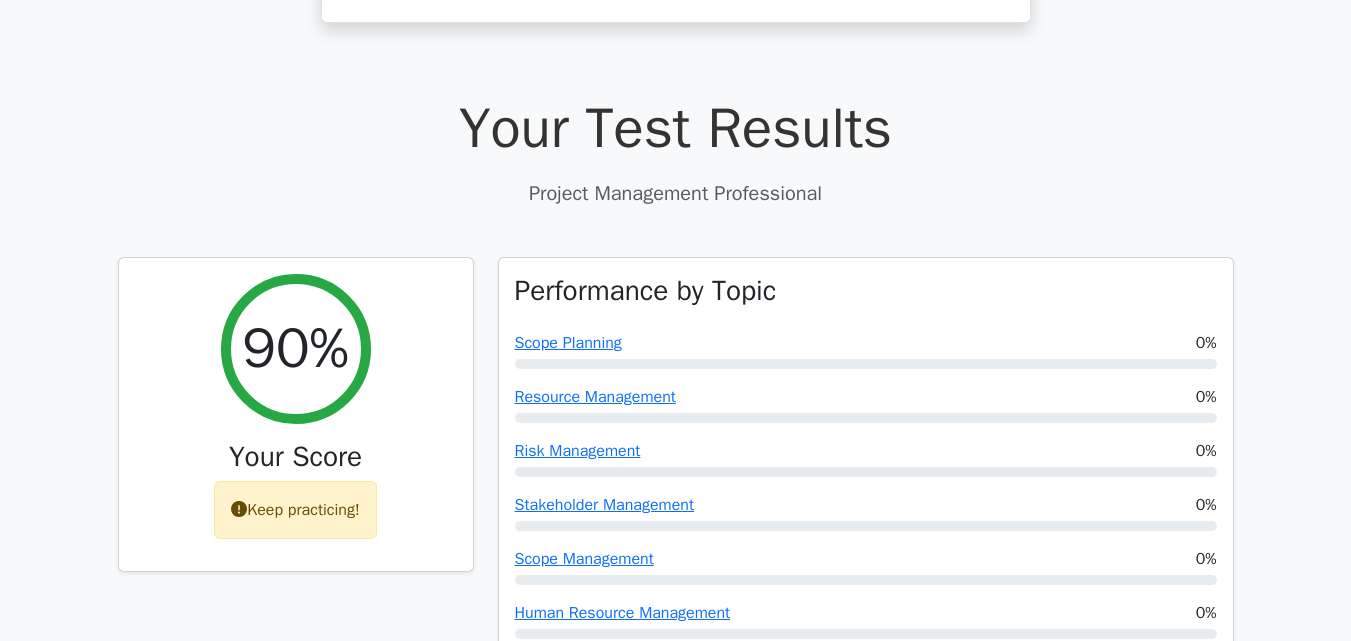 scroll, scrollTop: 548, scrollLeft: 0, axis: vertical 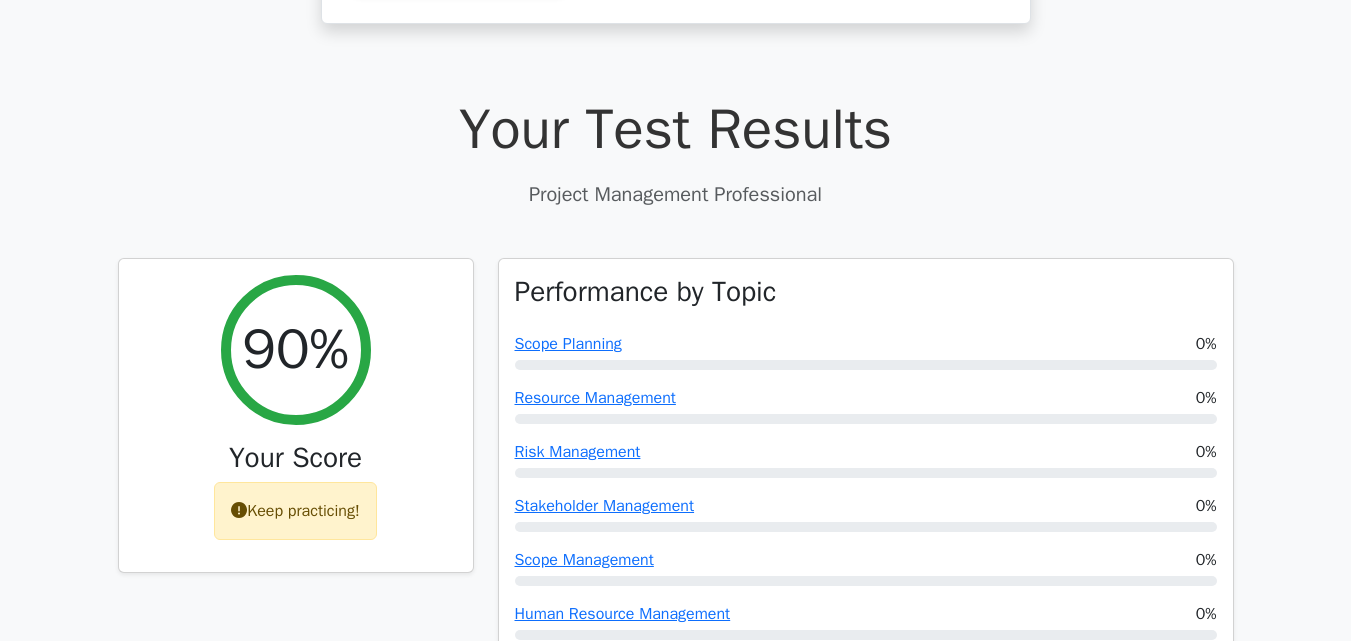 click at bounding box center (866, 365) 